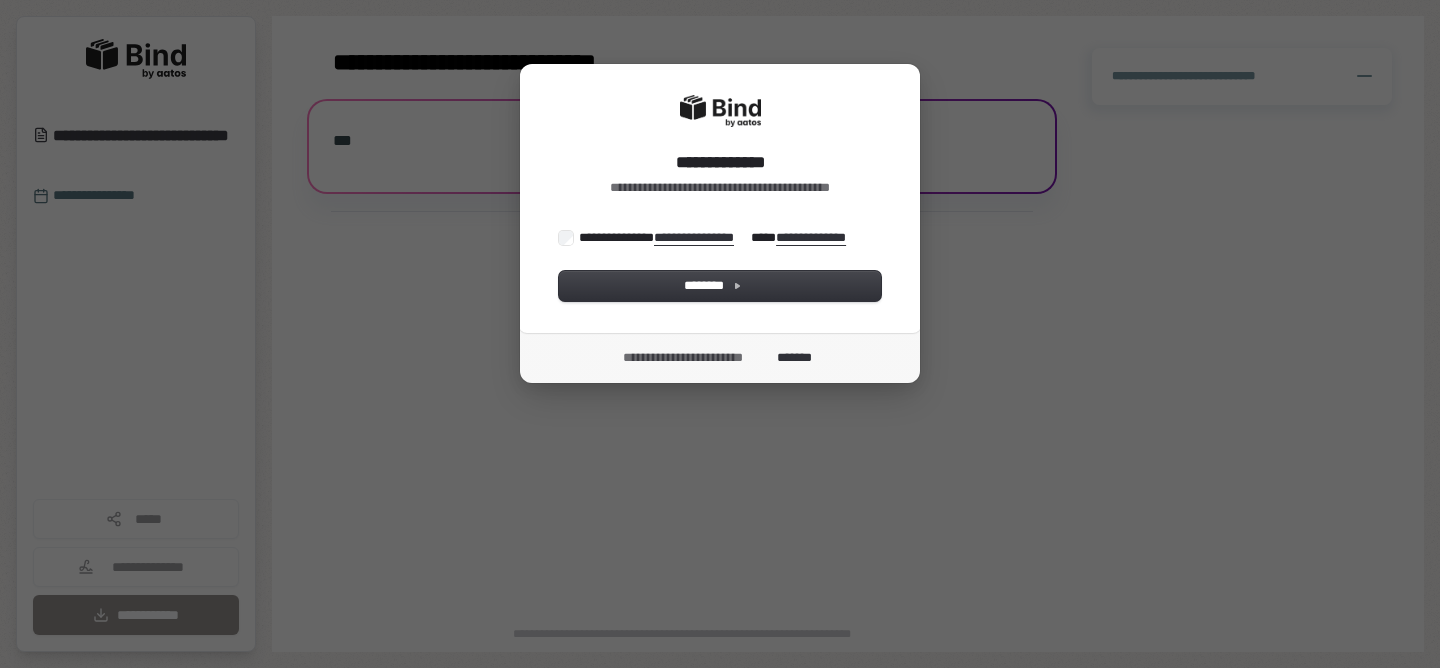 scroll, scrollTop: 0, scrollLeft: 0, axis: both 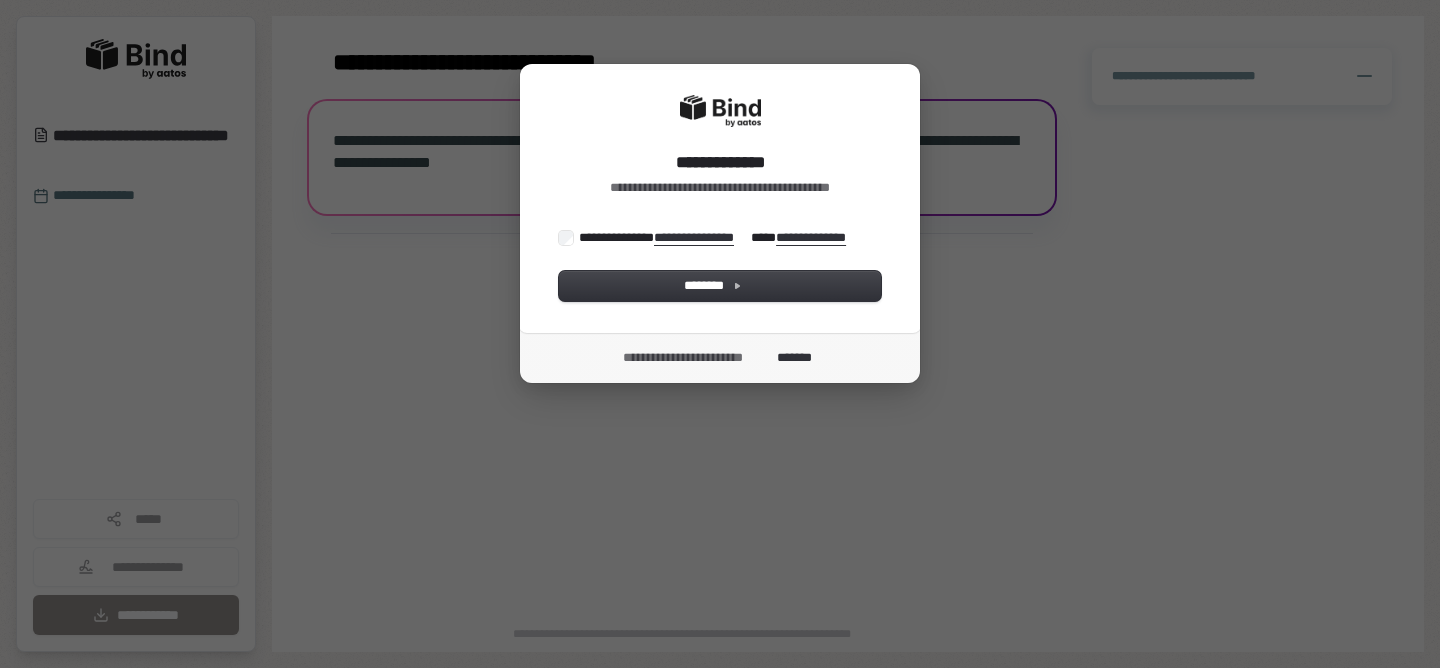 click on "**********" at bounding box center [717, 237] 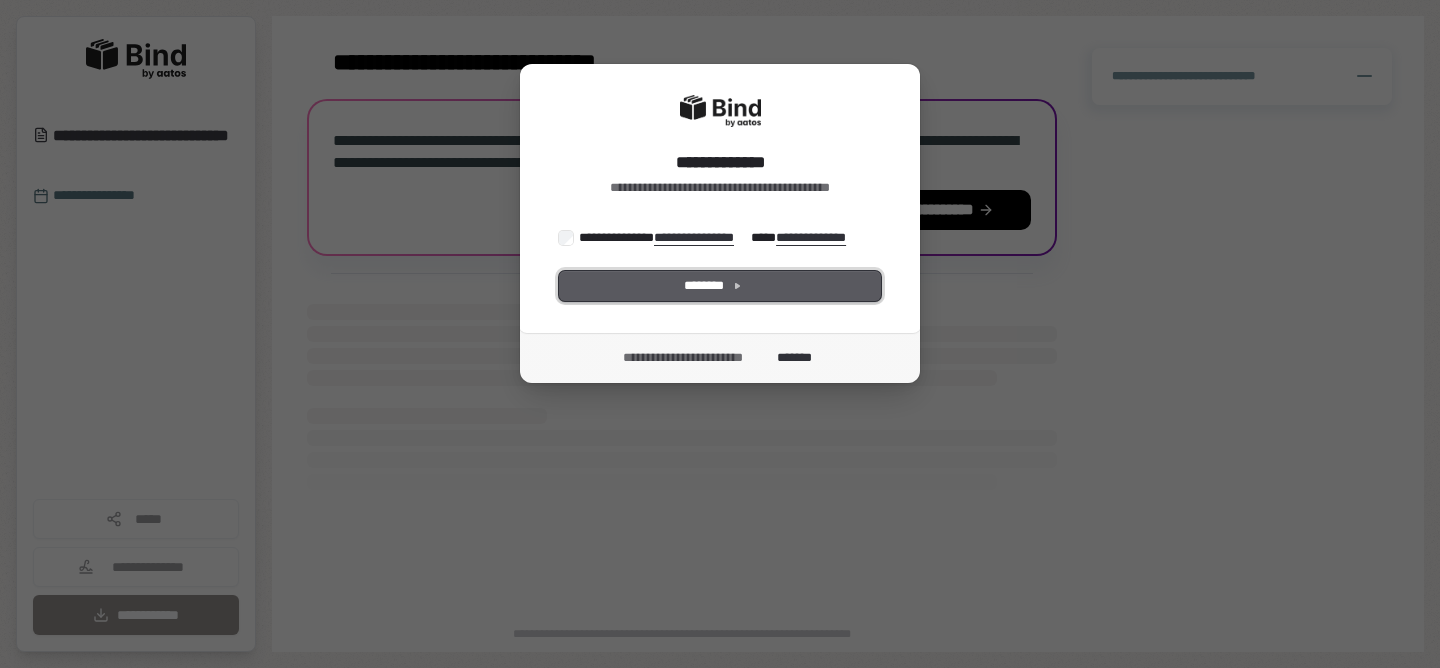 click on "********" at bounding box center [720, 286] 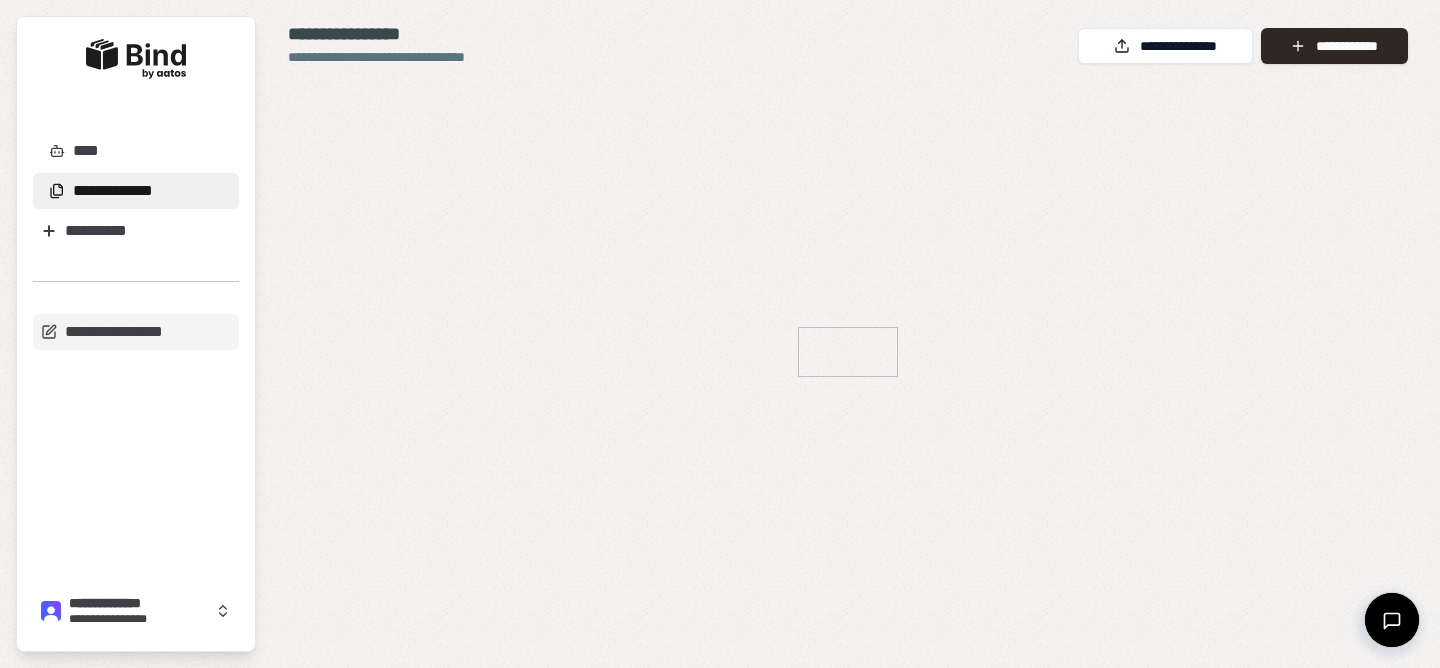scroll, scrollTop: 0, scrollLeft: 0, axis: both 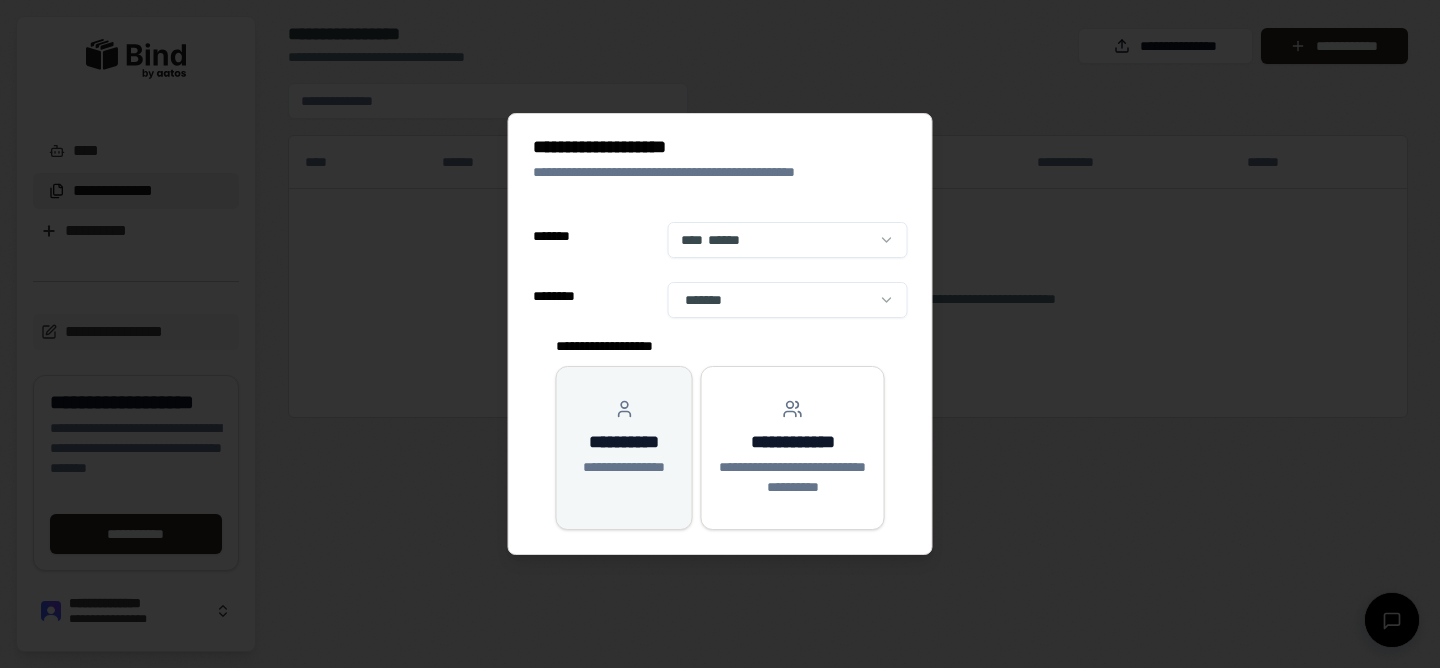 click on "**********" at bounding box center [624, 438] 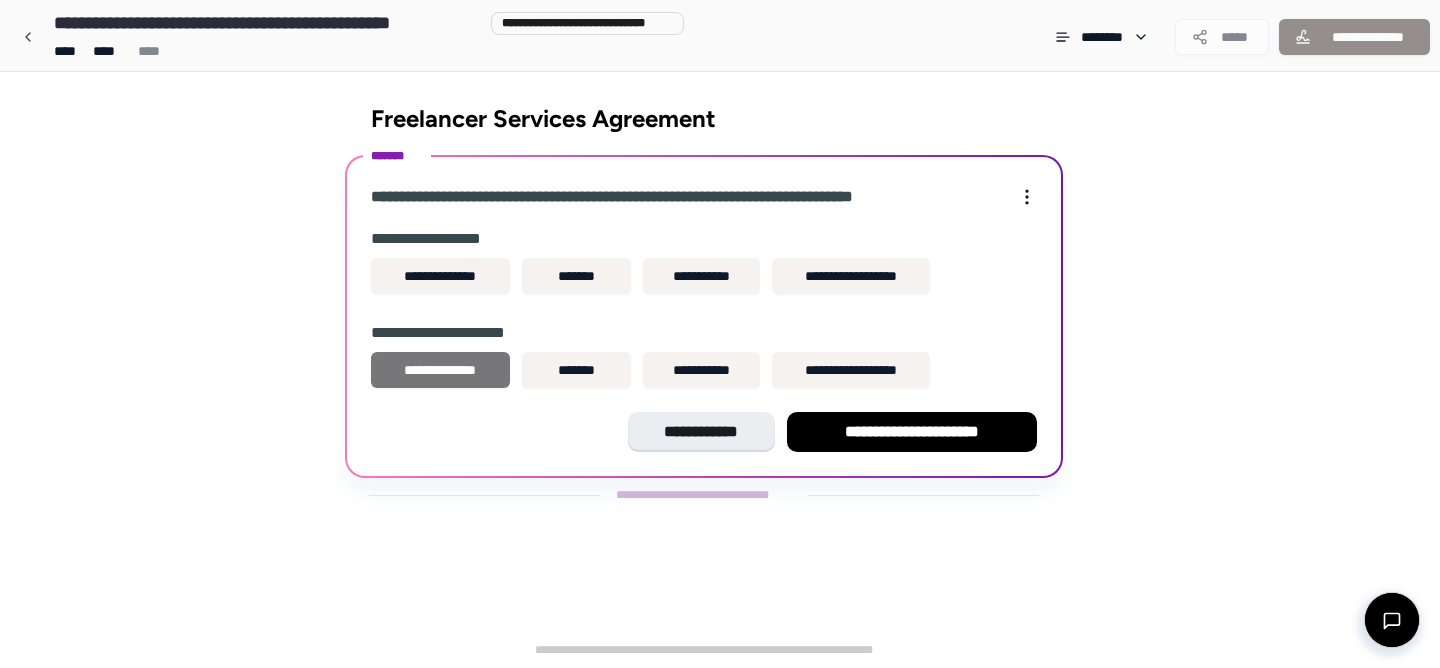 click on "**********" at bounding box center (440, 370) 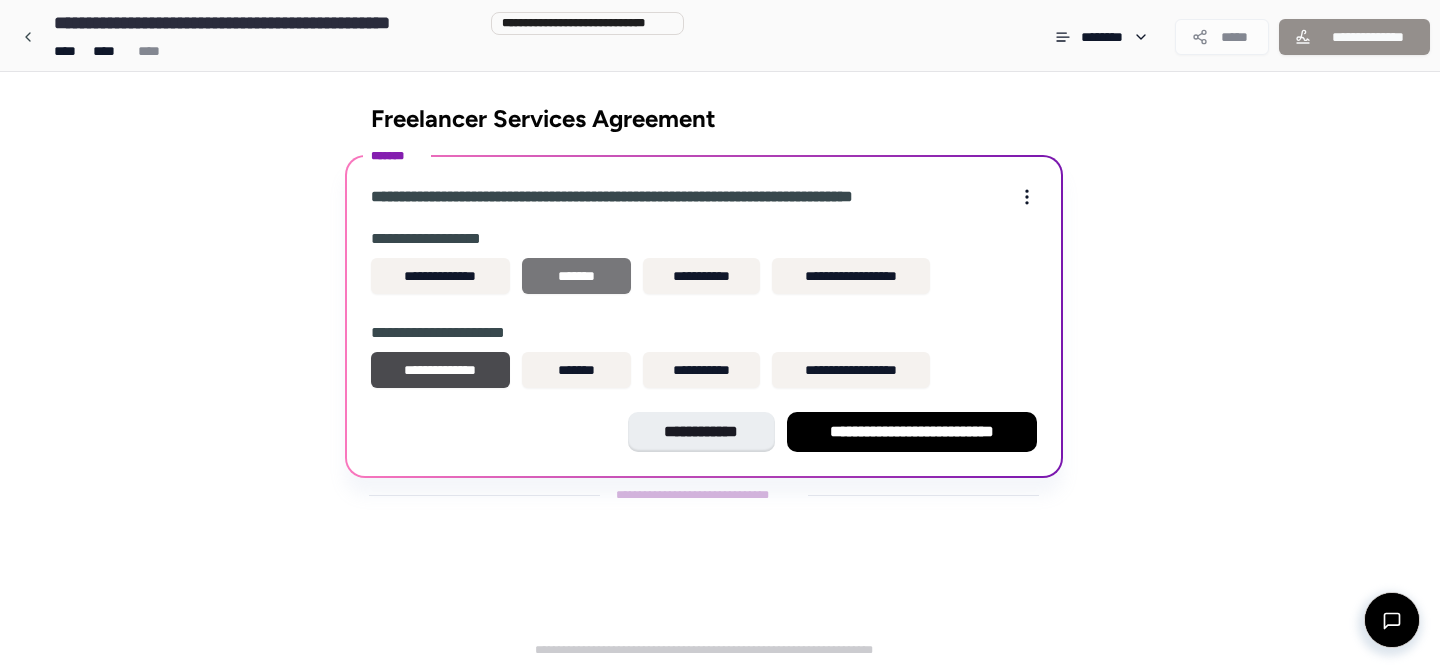 click on "*******" at bounding box center [576, 276] 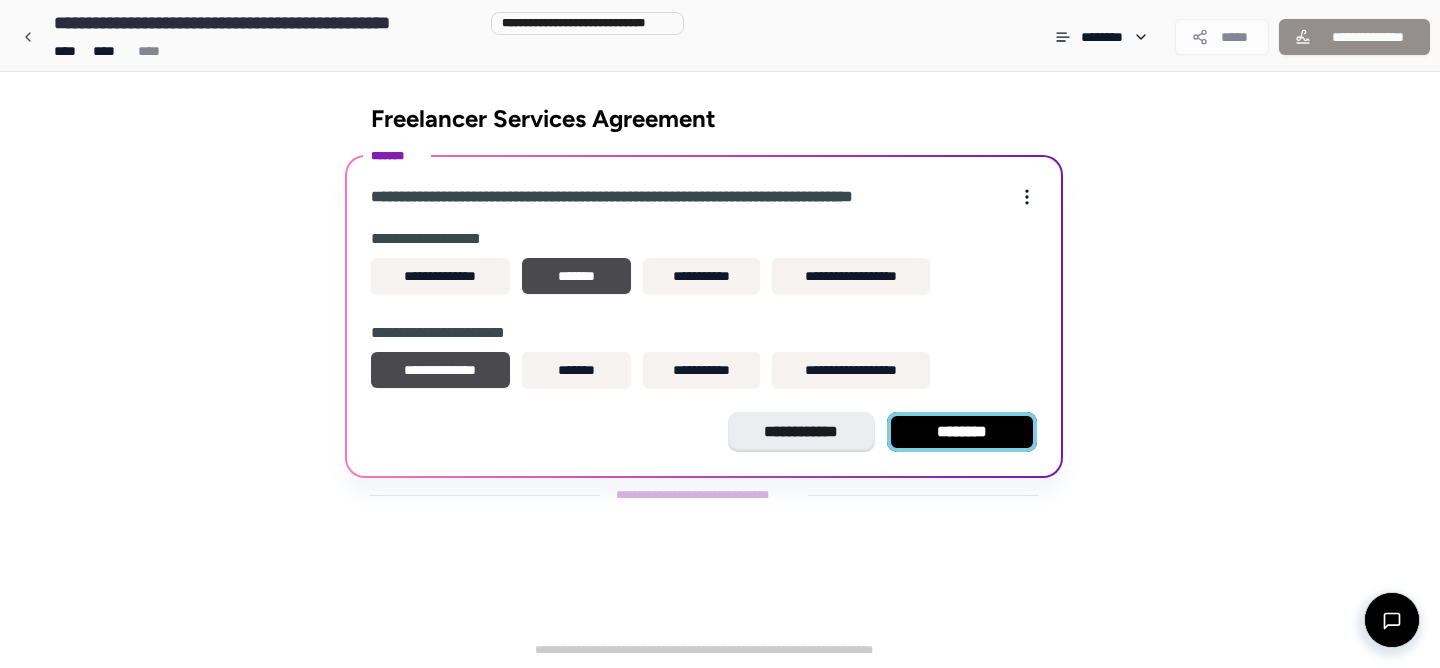 click on "********" at bounding box center (962, 432) 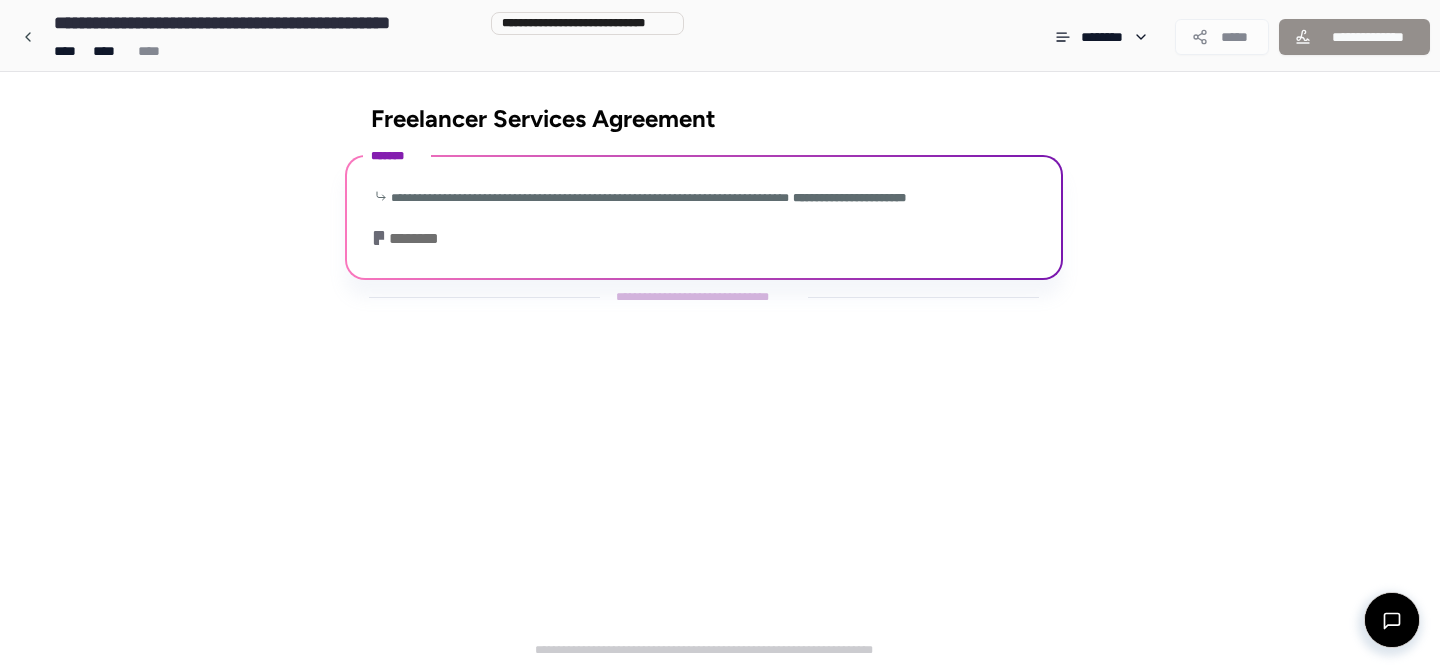 click on "**********" at bounding box center [267, 23] 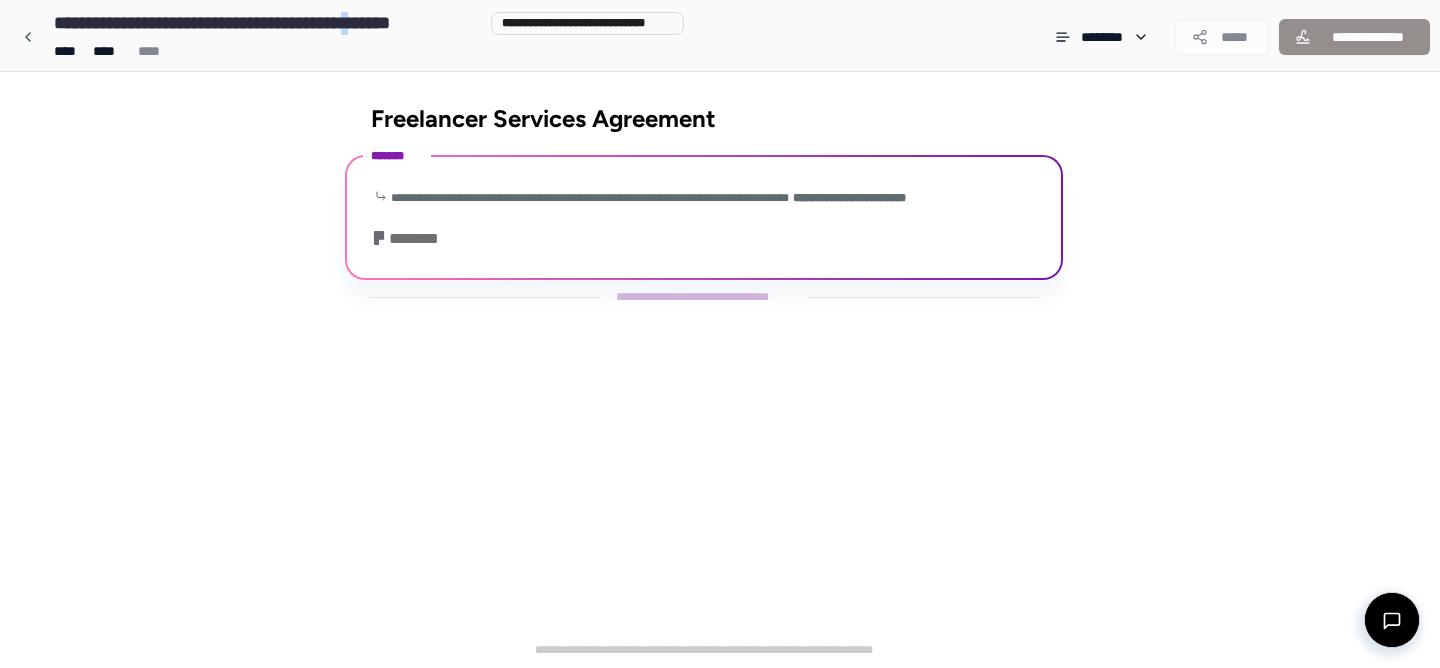 click on "**********" at bounding box center [267, 23] 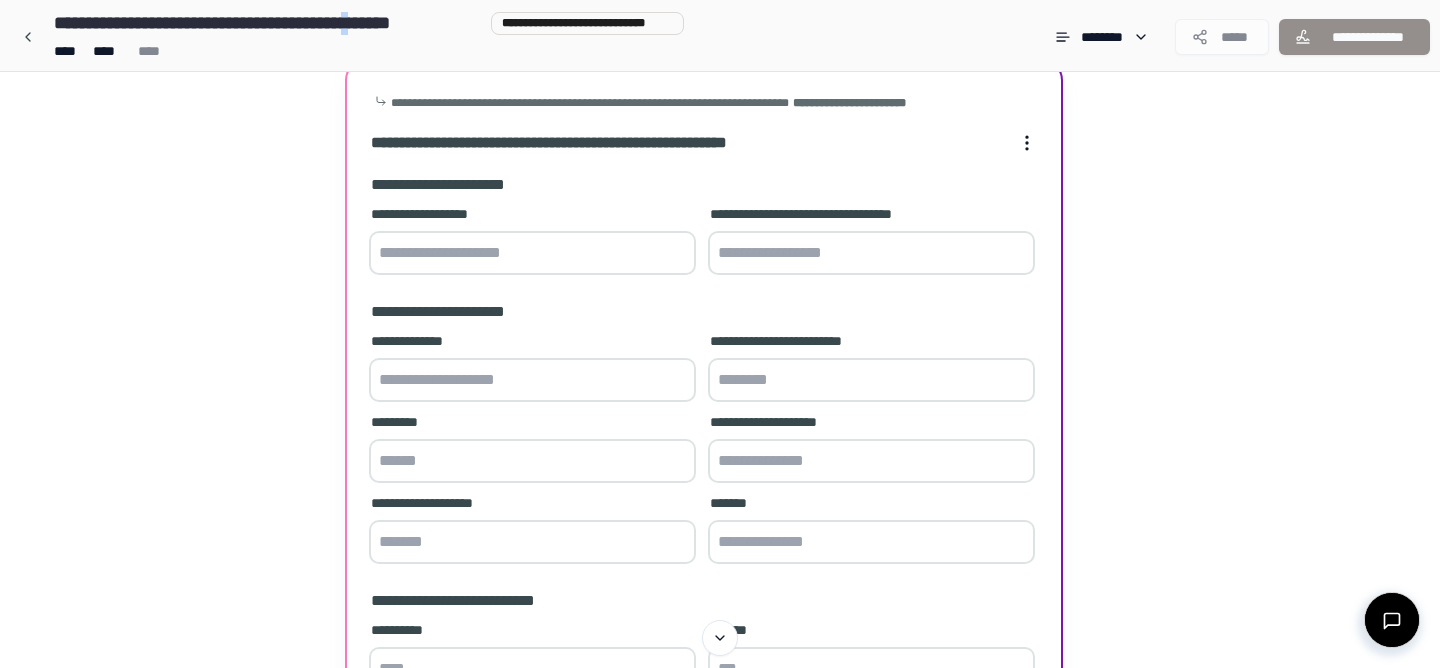 scroll, scrollTop: 97, scrollLeft: 0, axis: vertical 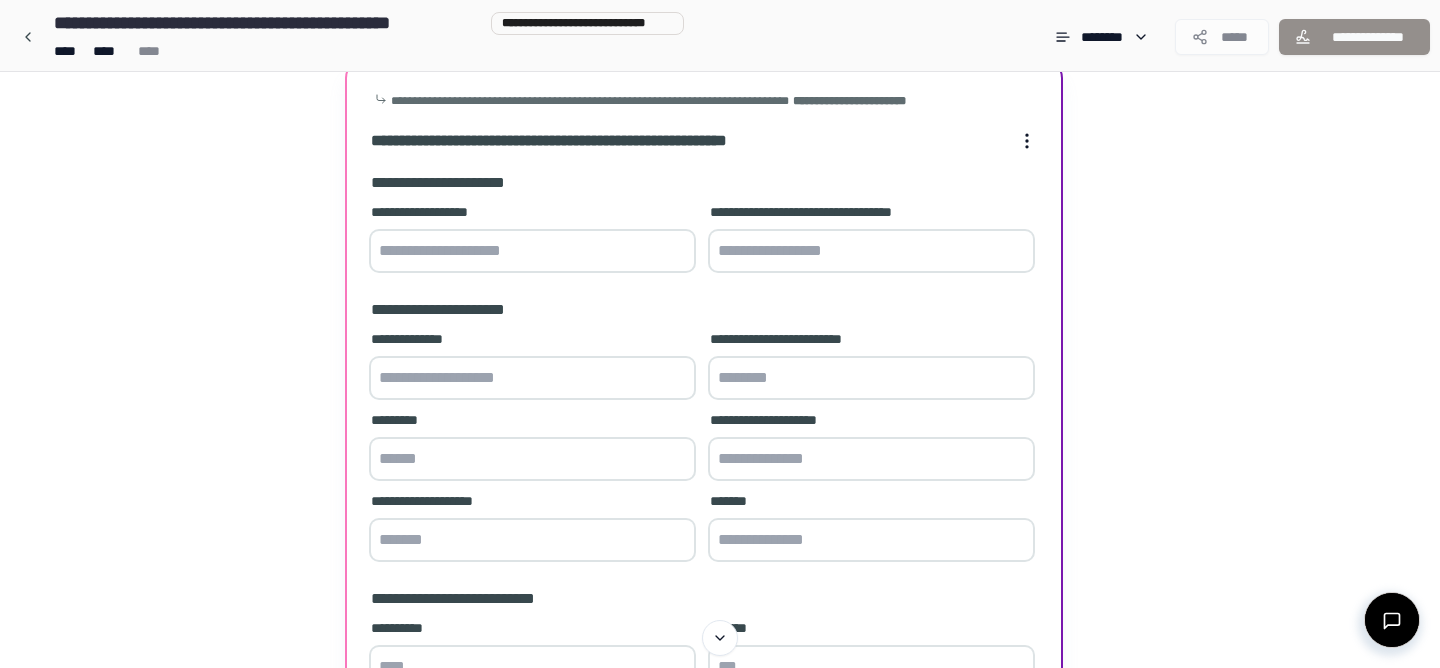 click at bounding box center [532, 251] 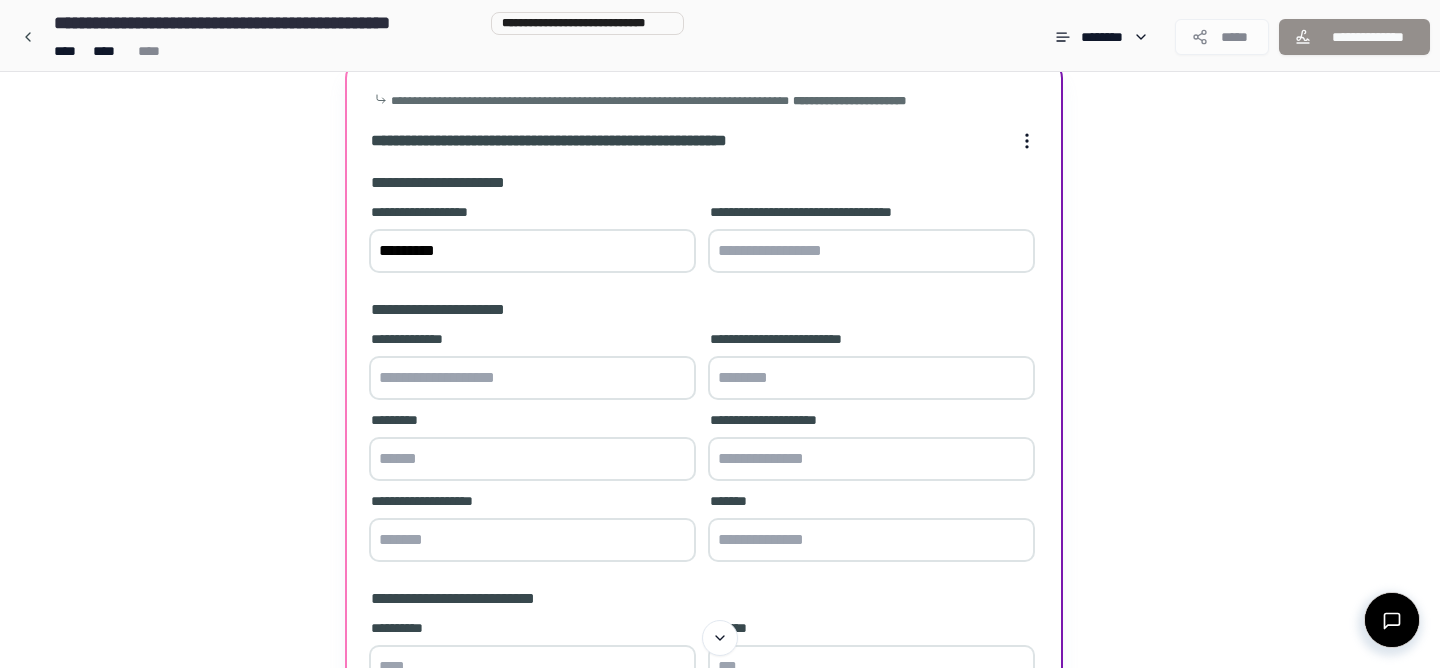 type on "*********" 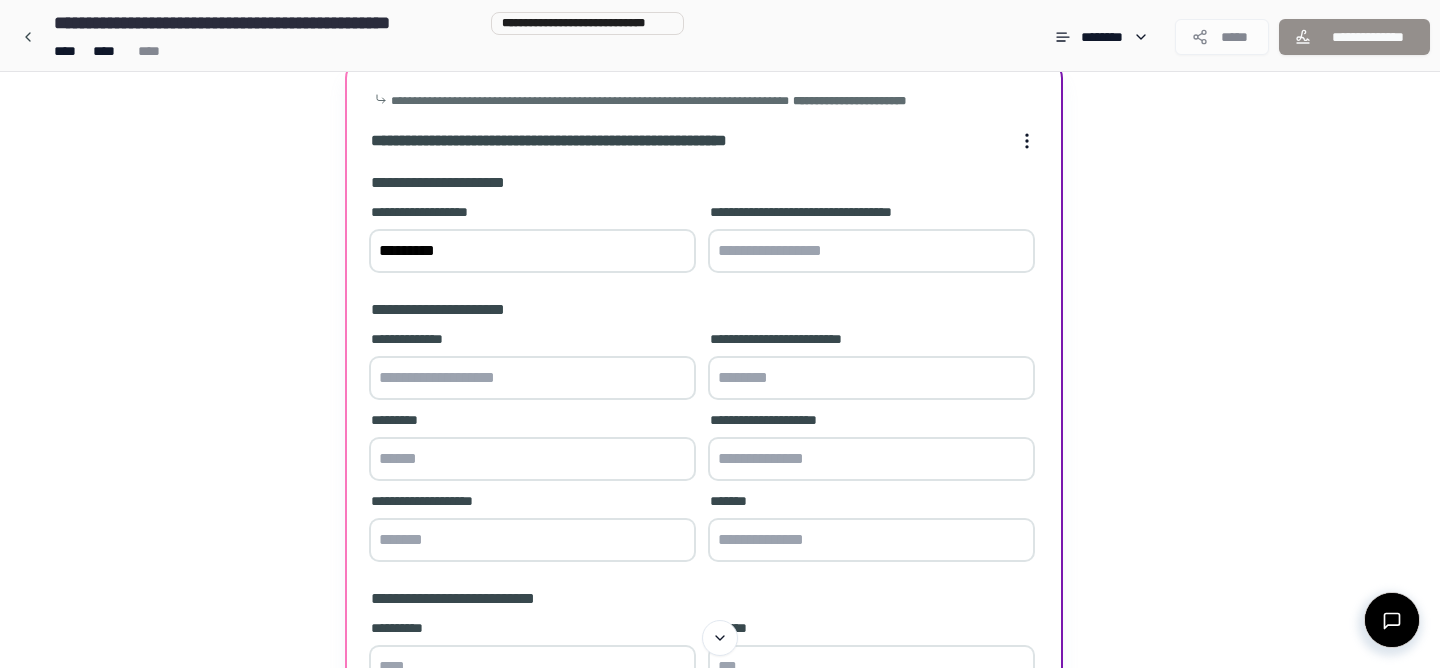 click at bounding box center [871, 251] 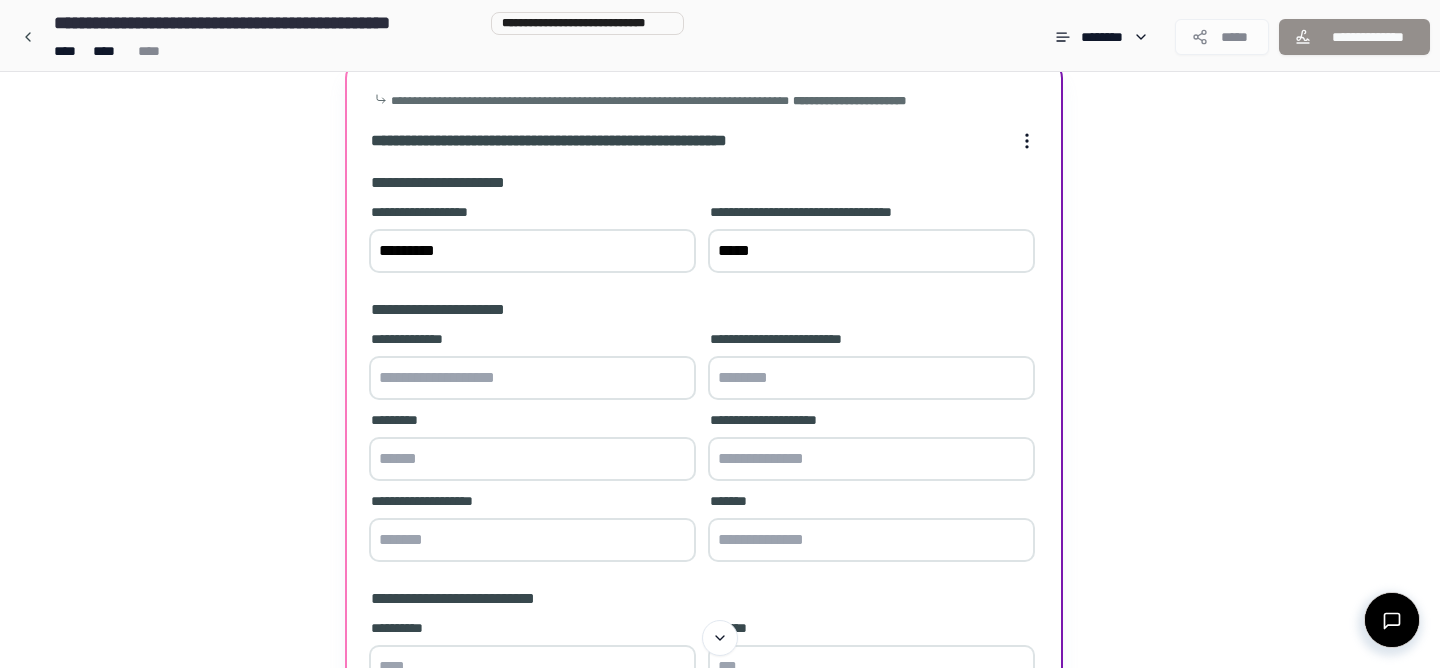type on "*****" 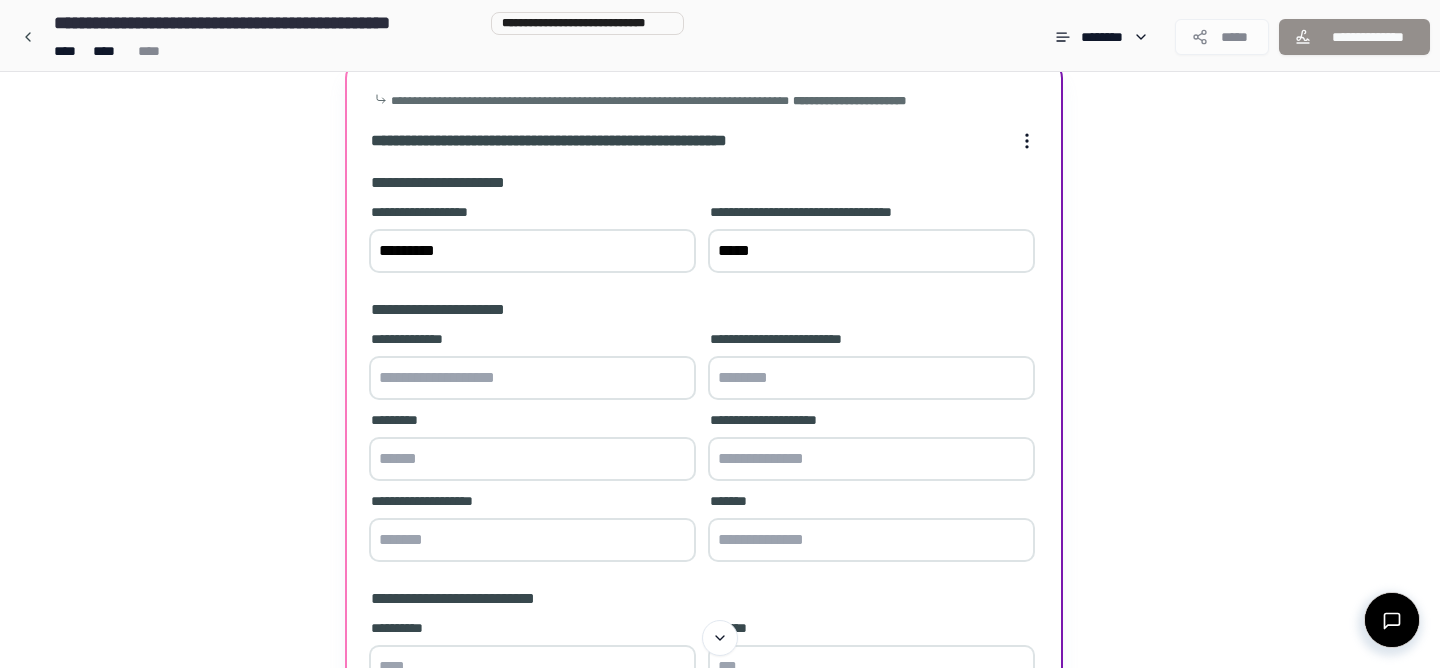 click at bounding box center (532, 378) 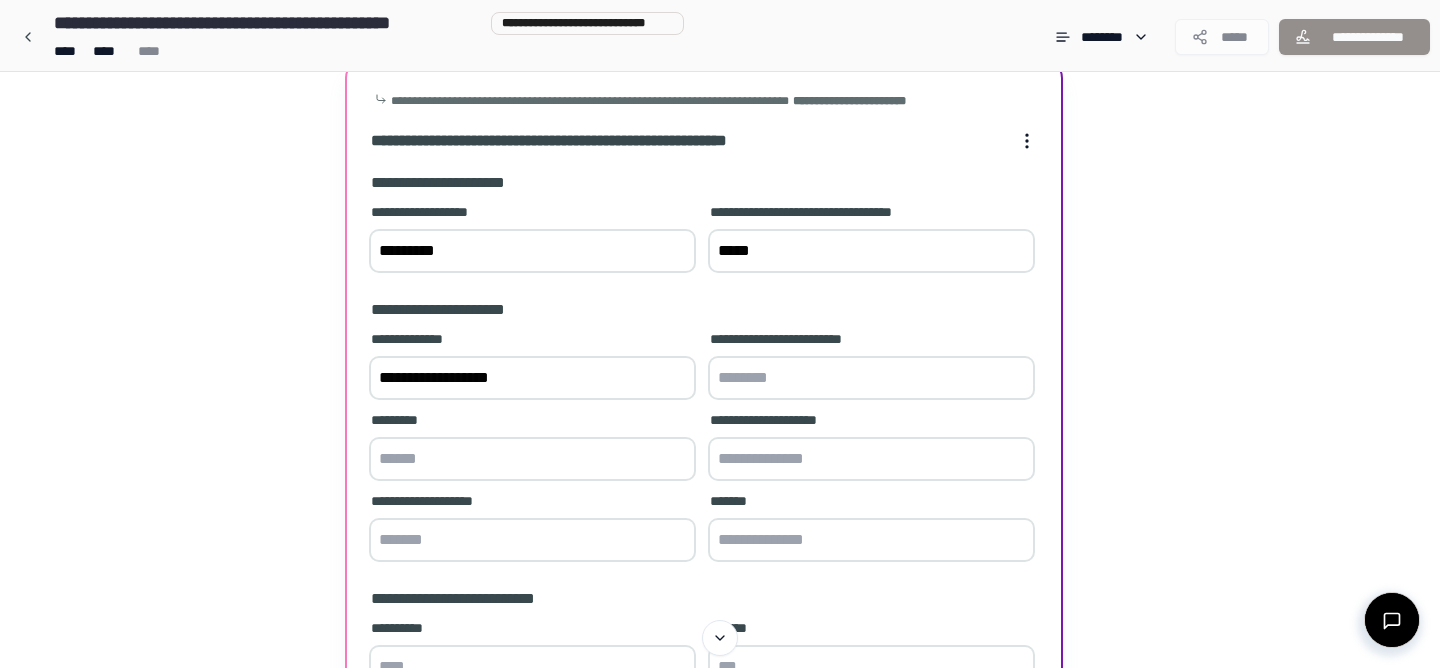 type on "**********" 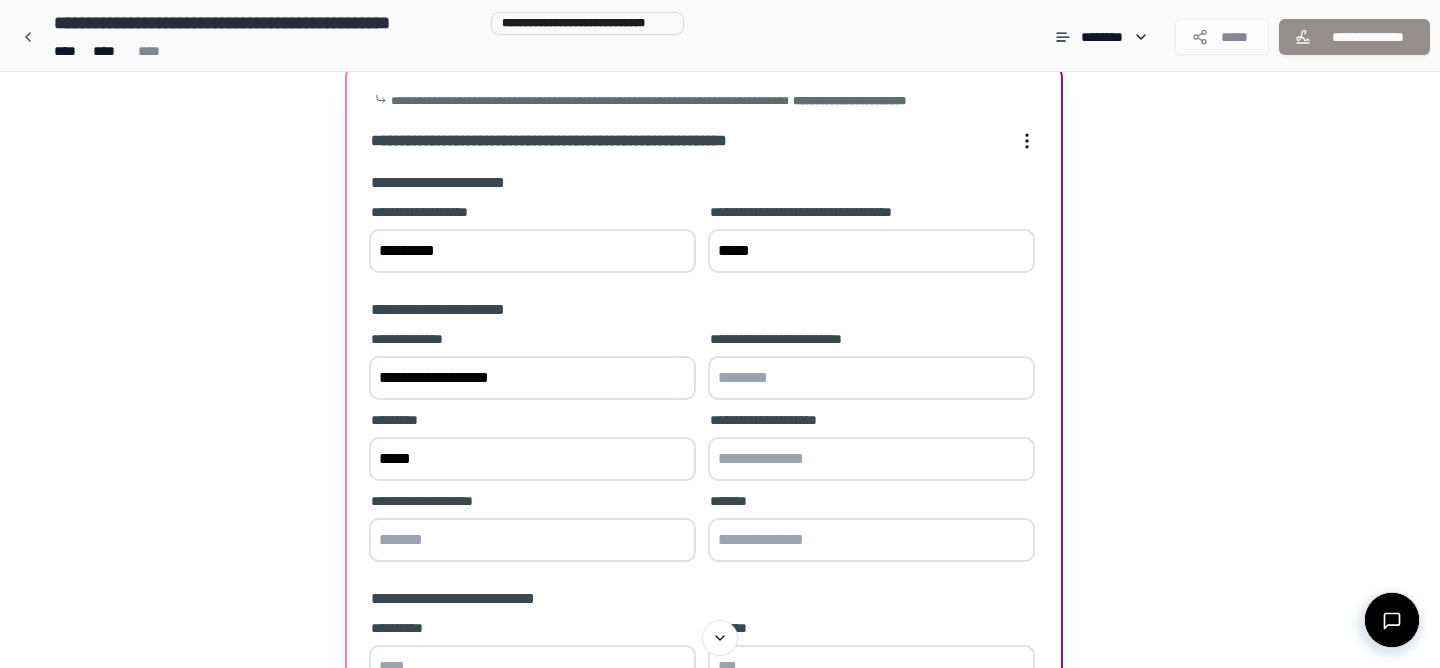 type on "*****" 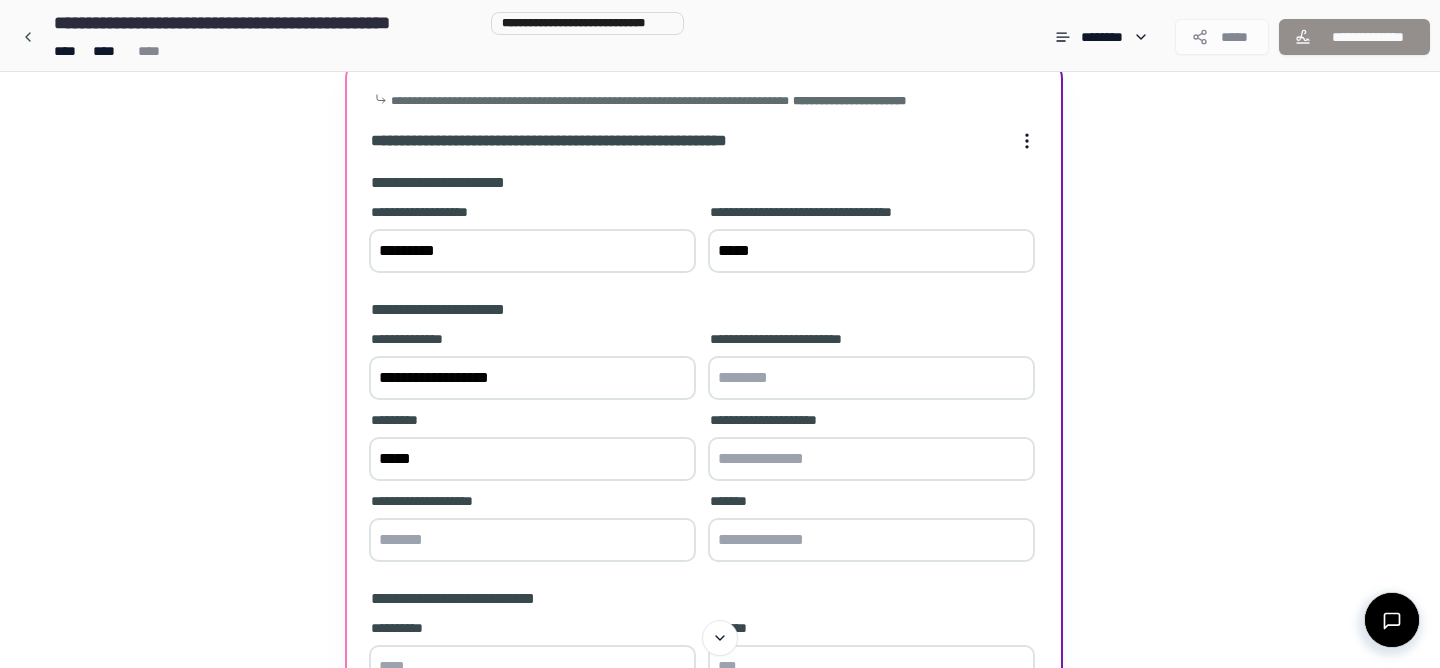 click at bounding box center [871, 459] 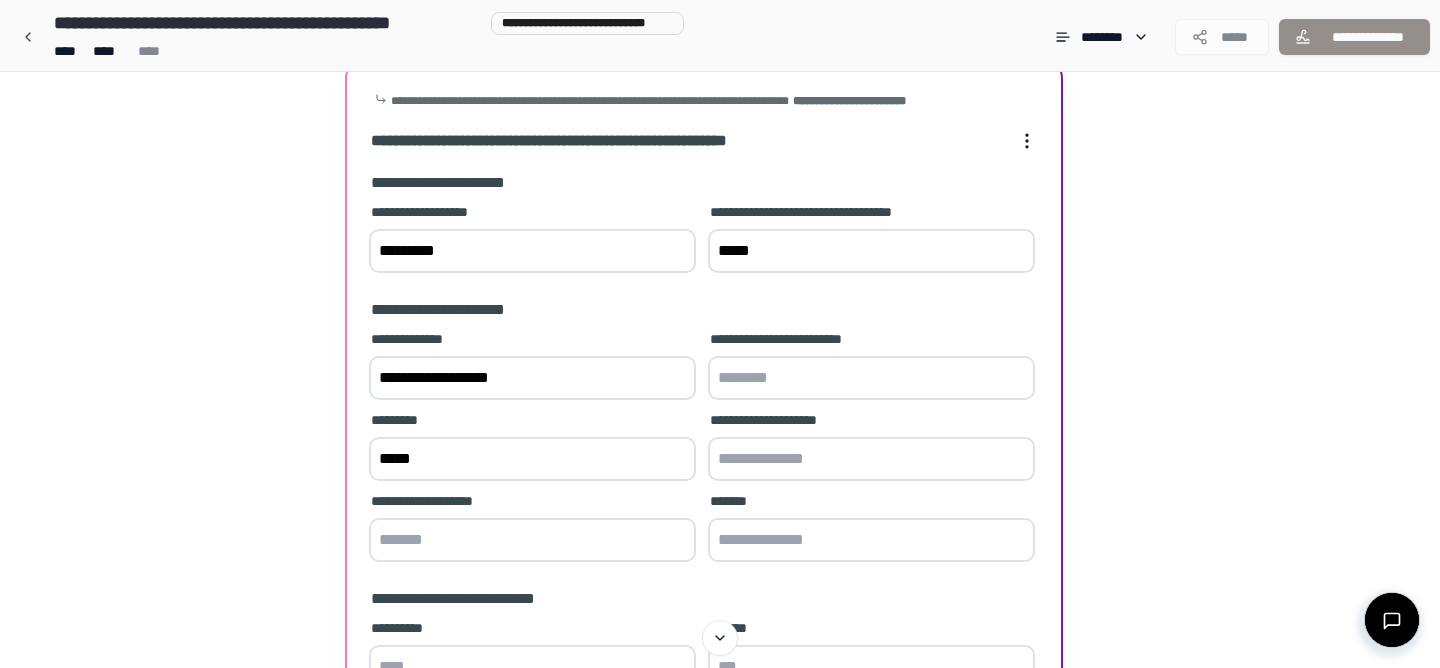 click at bounding box center (532, 540) 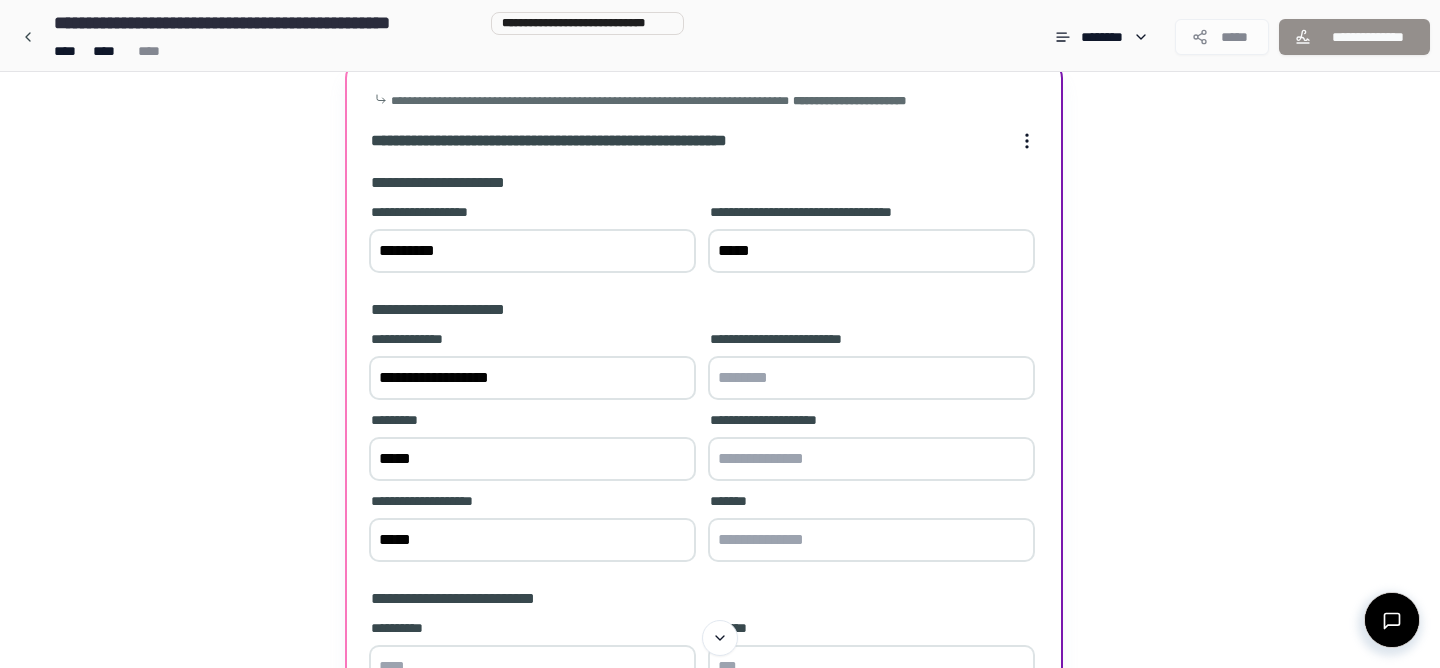 type on "*****" 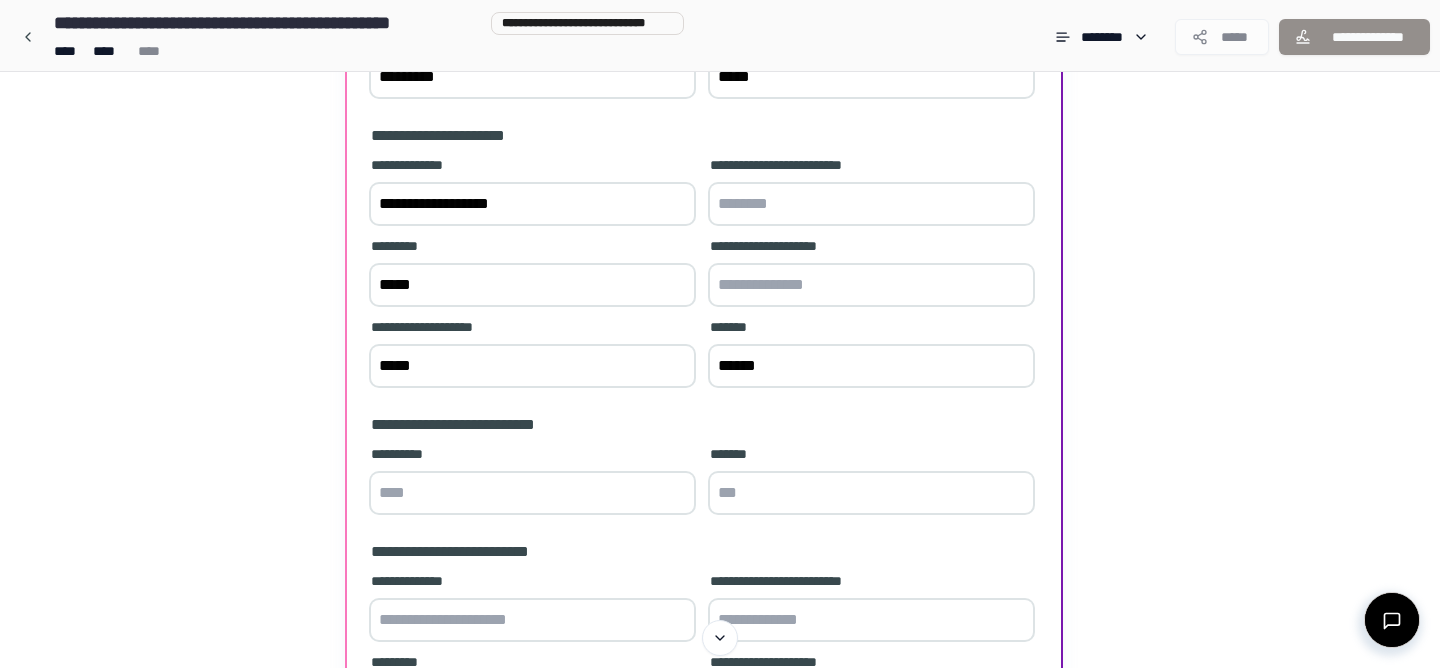 scroll, scrollTop: 289, scrollLeft: 0, axis: vertical 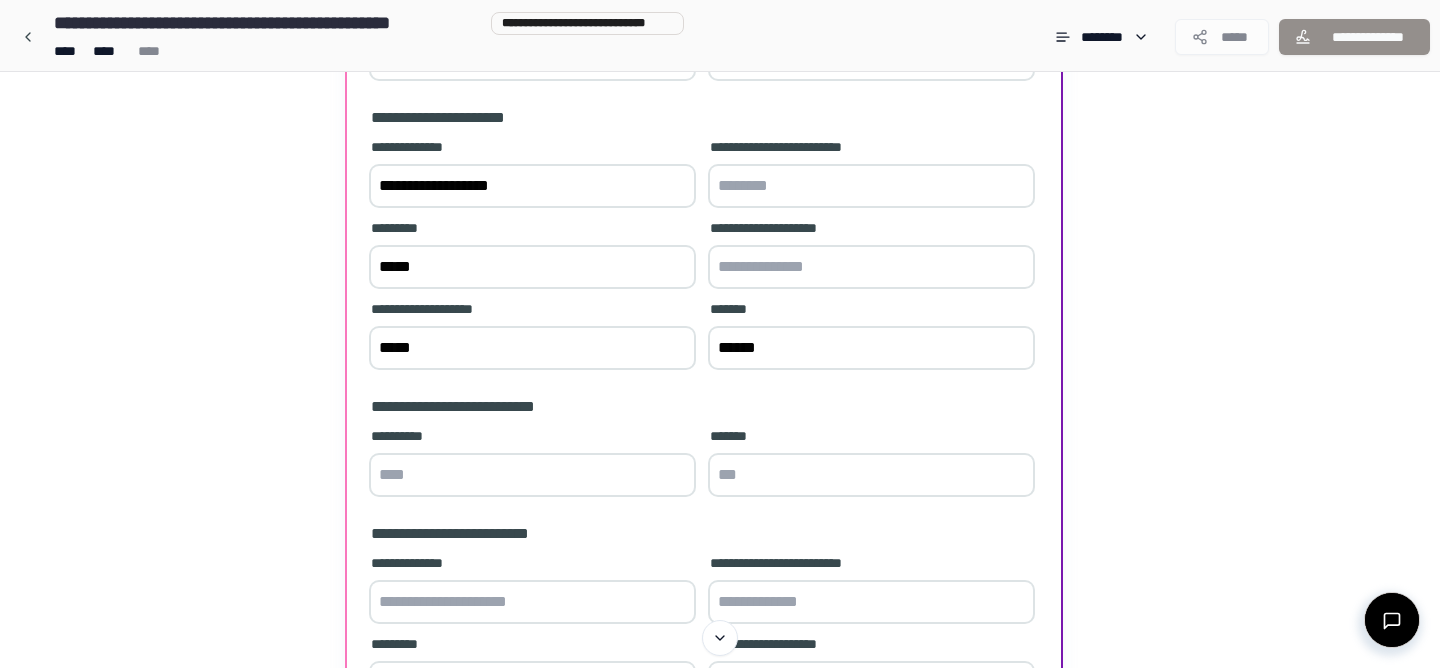 type on "******" 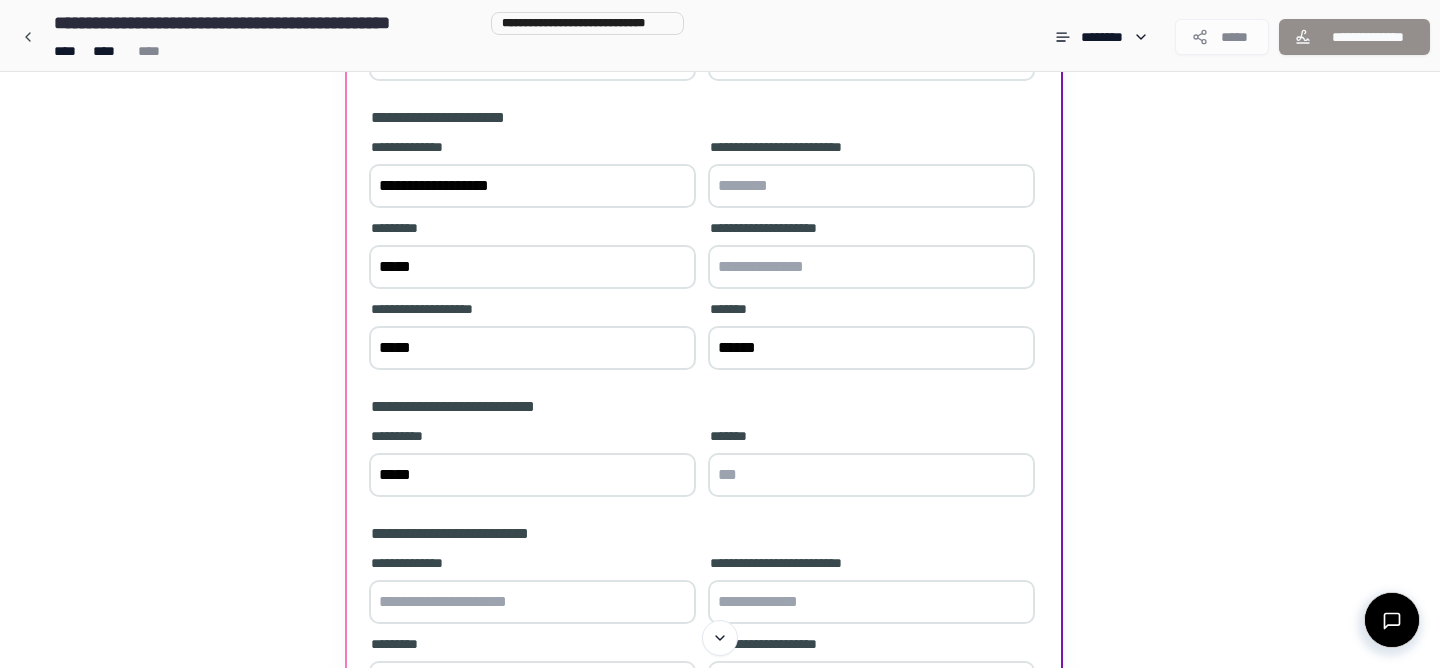type on "*****" 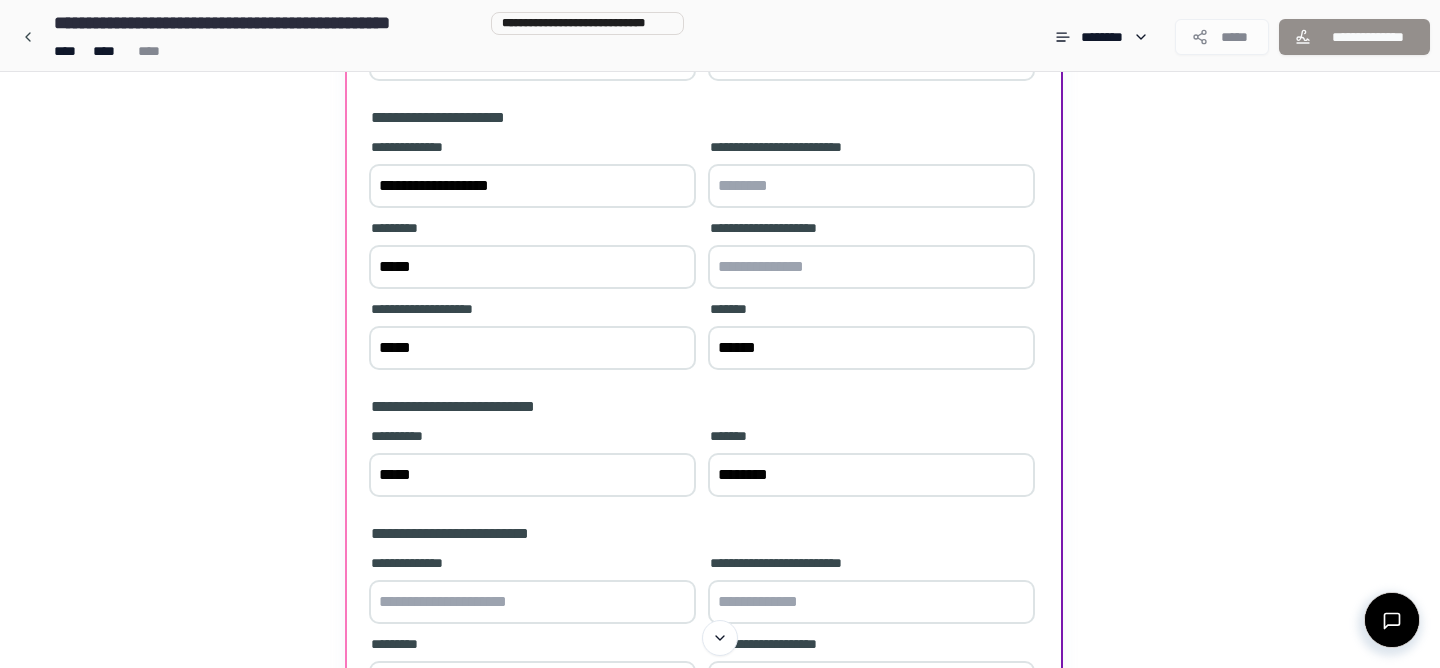 type on "********" 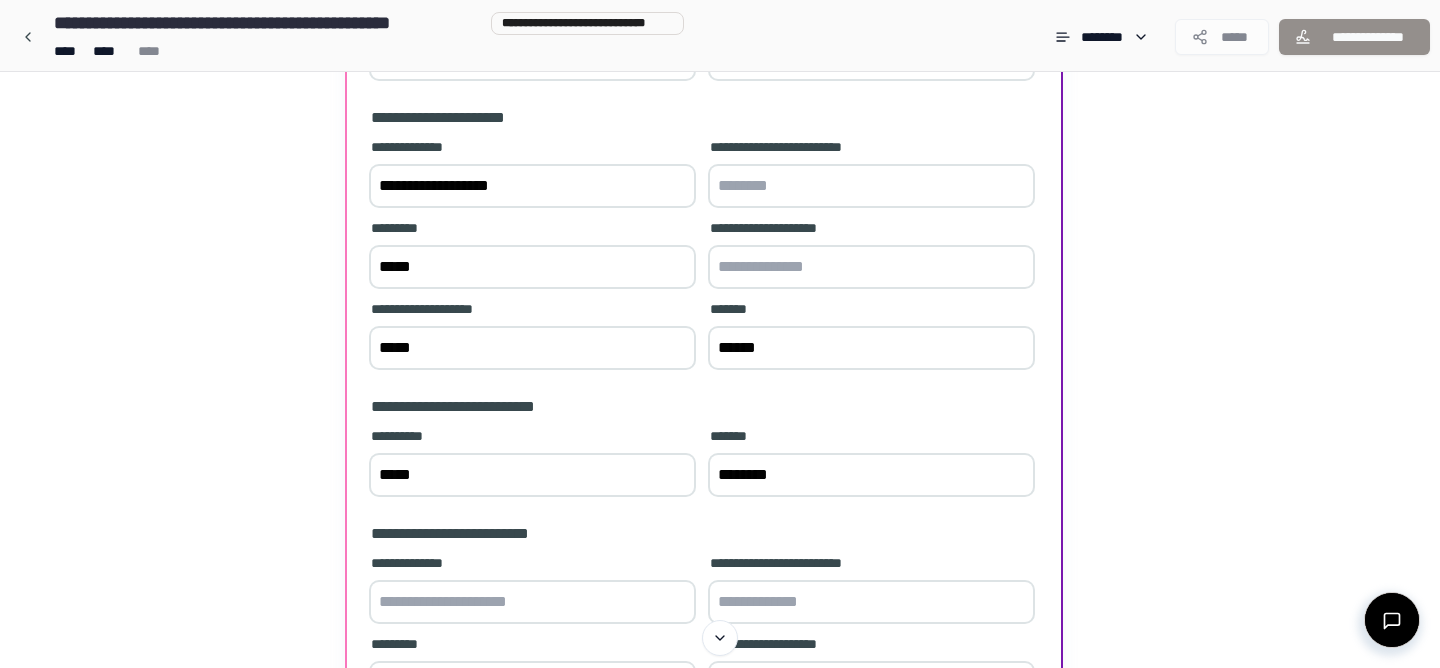 click at bounding box center (532, 602) 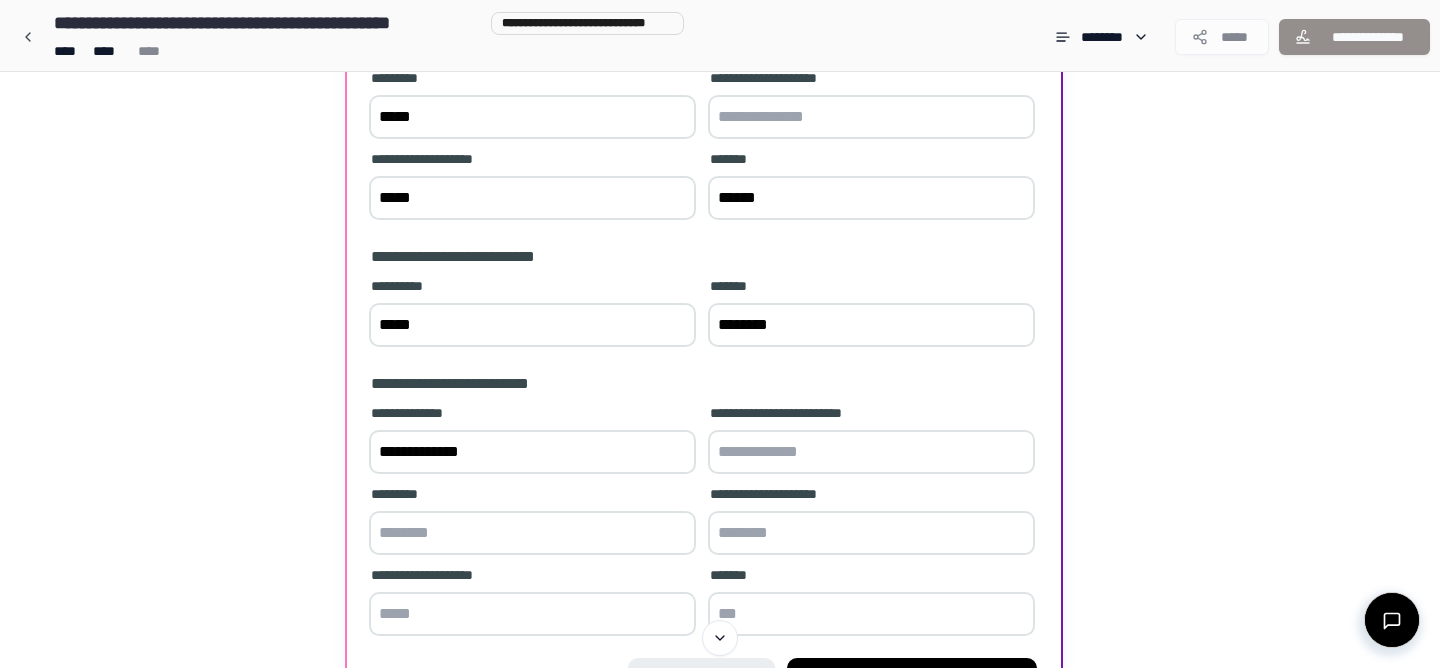 scroll, scrollTop: 468, scrollLeft: 0, axis: vertical 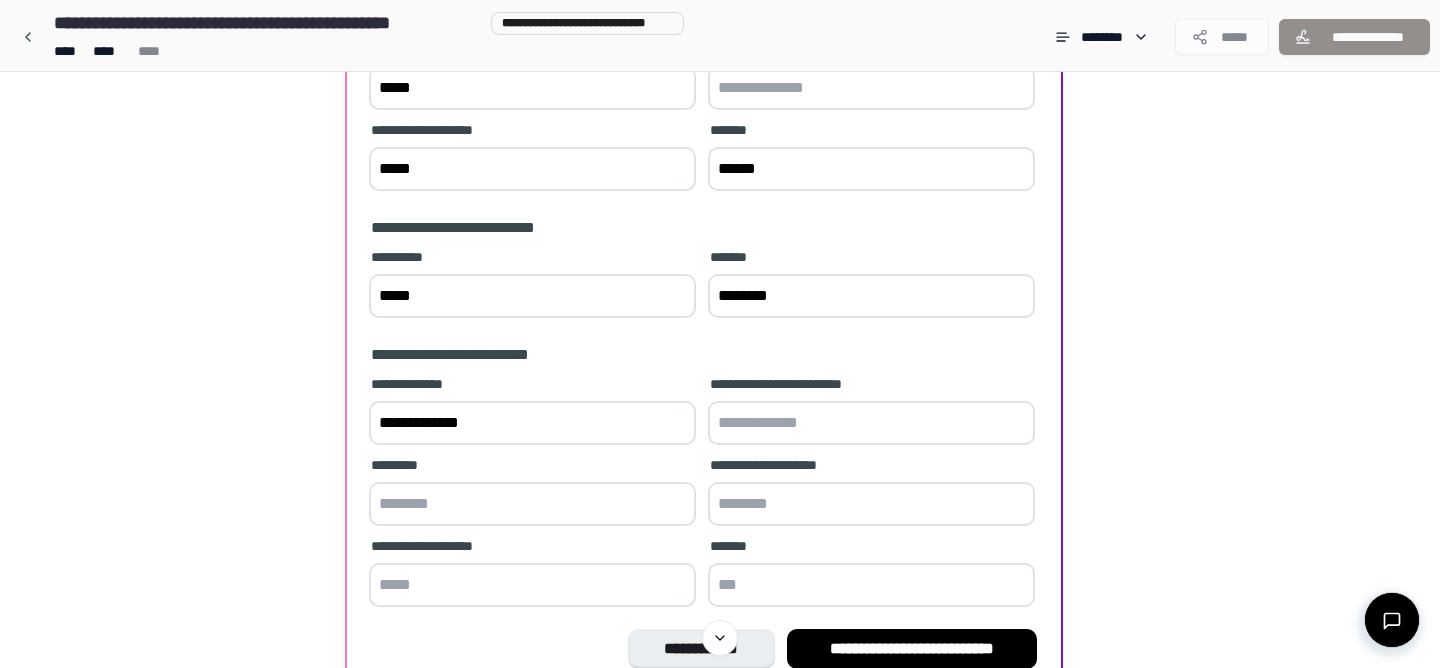 type on "**********" 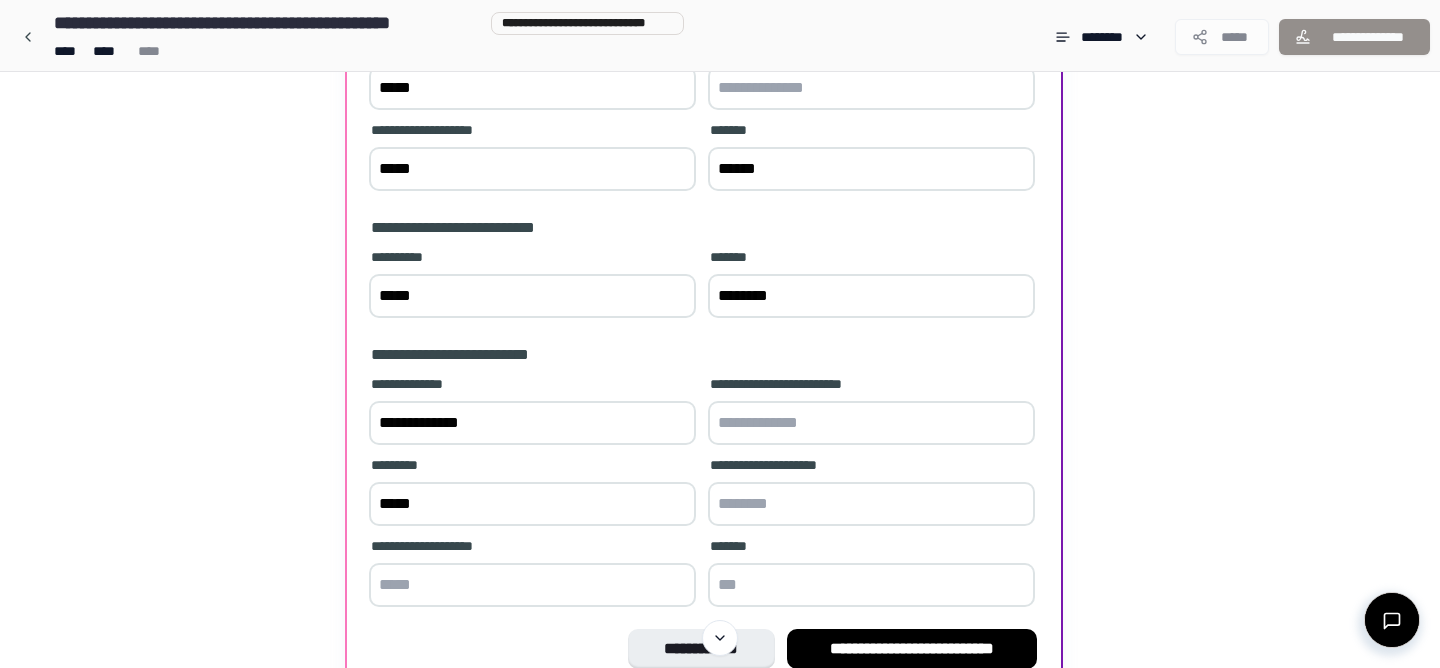 type on "*****" 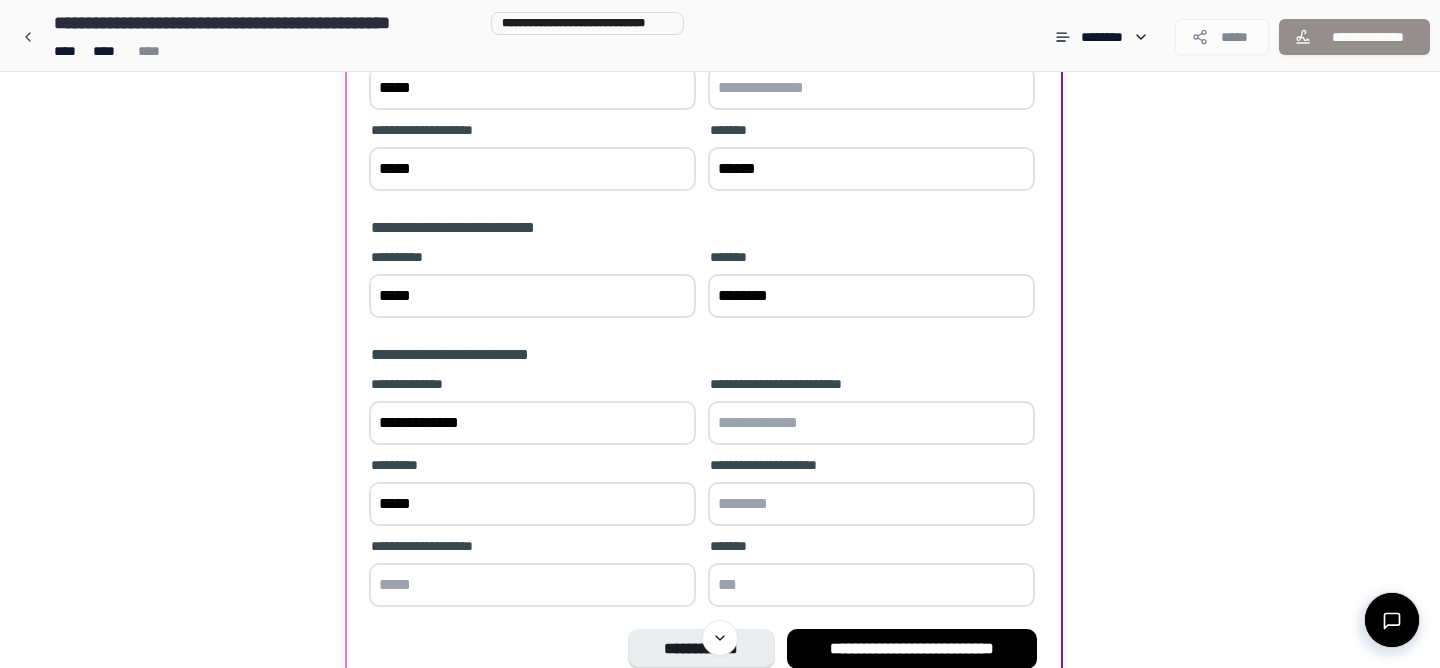 click at bounding box center (871, 504) 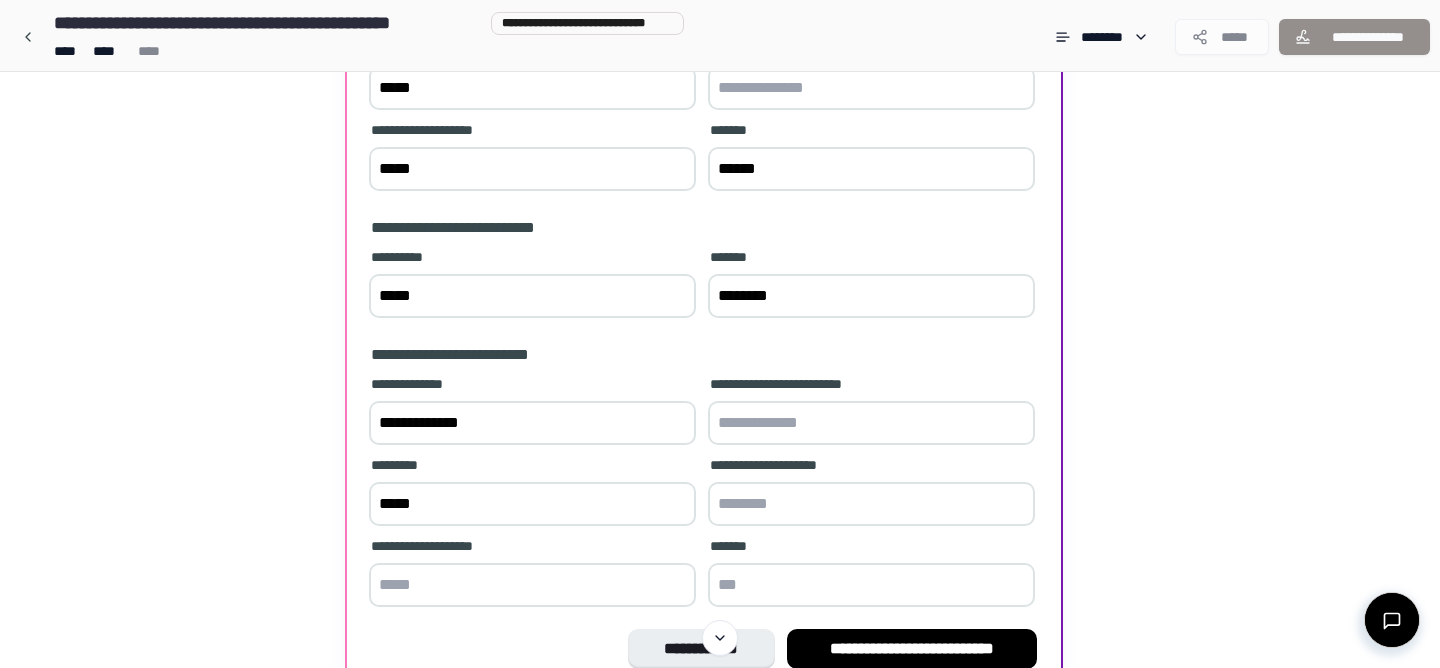 click at bounding box center (532, 585) 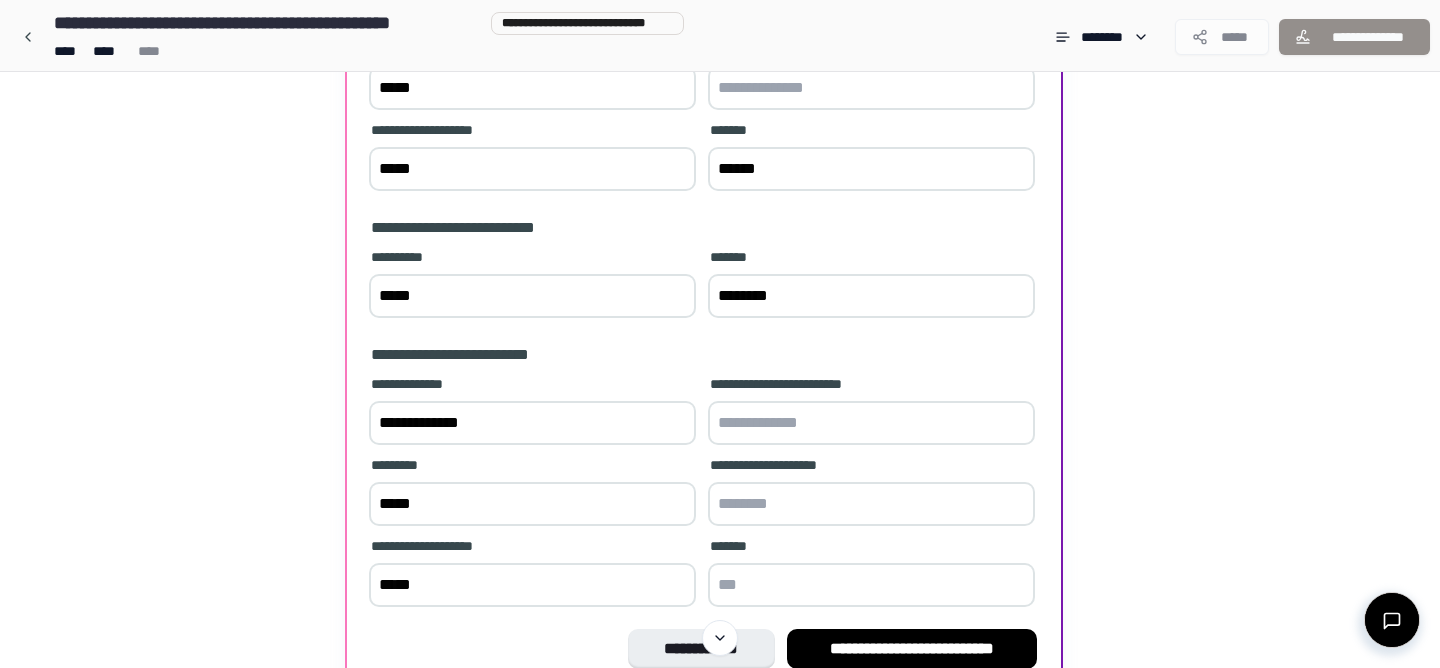 type on "*****" 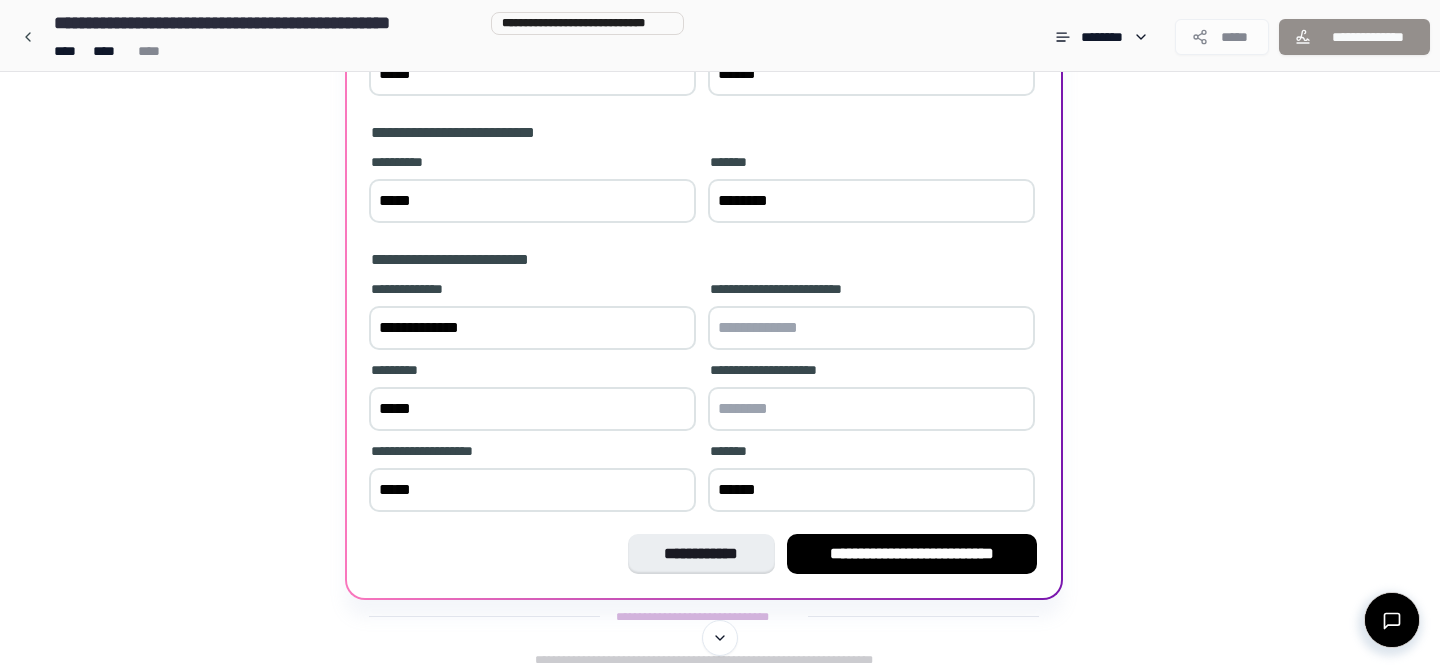 scroll, scrollTop: 573, scrollLeft: 0, axis: vertical 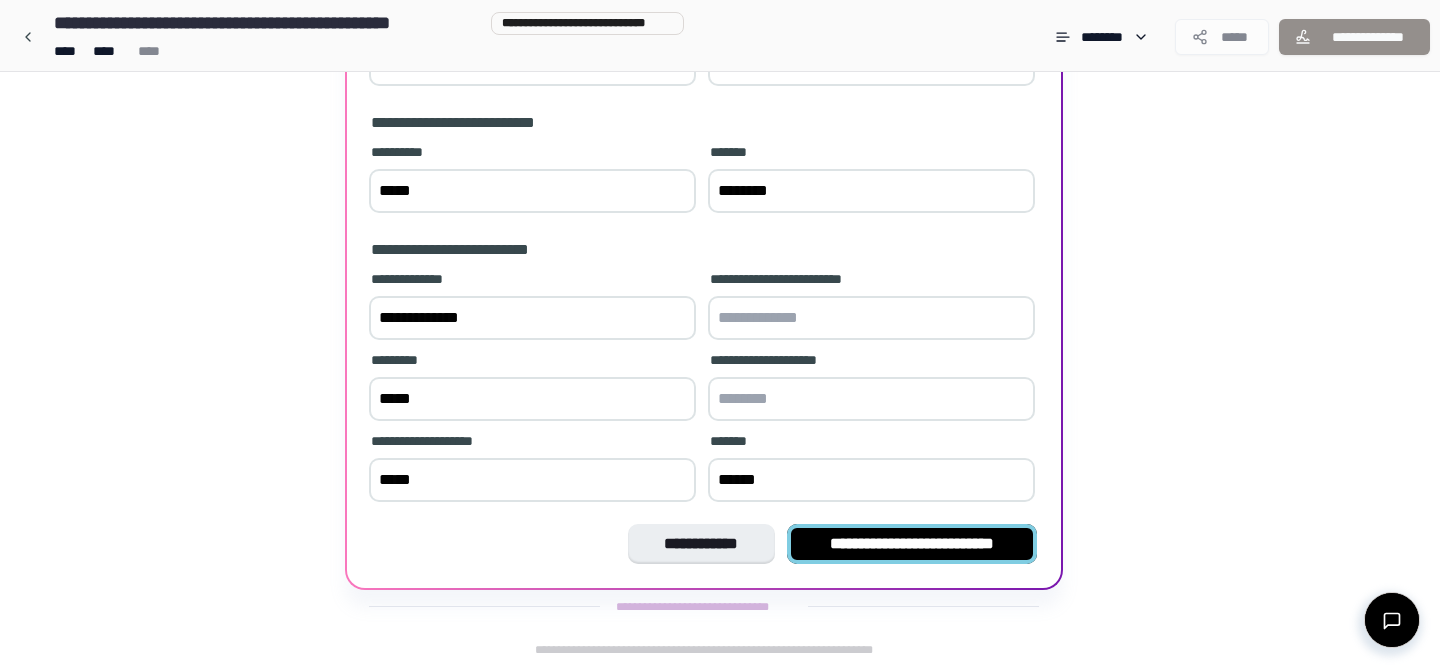 type on "******" 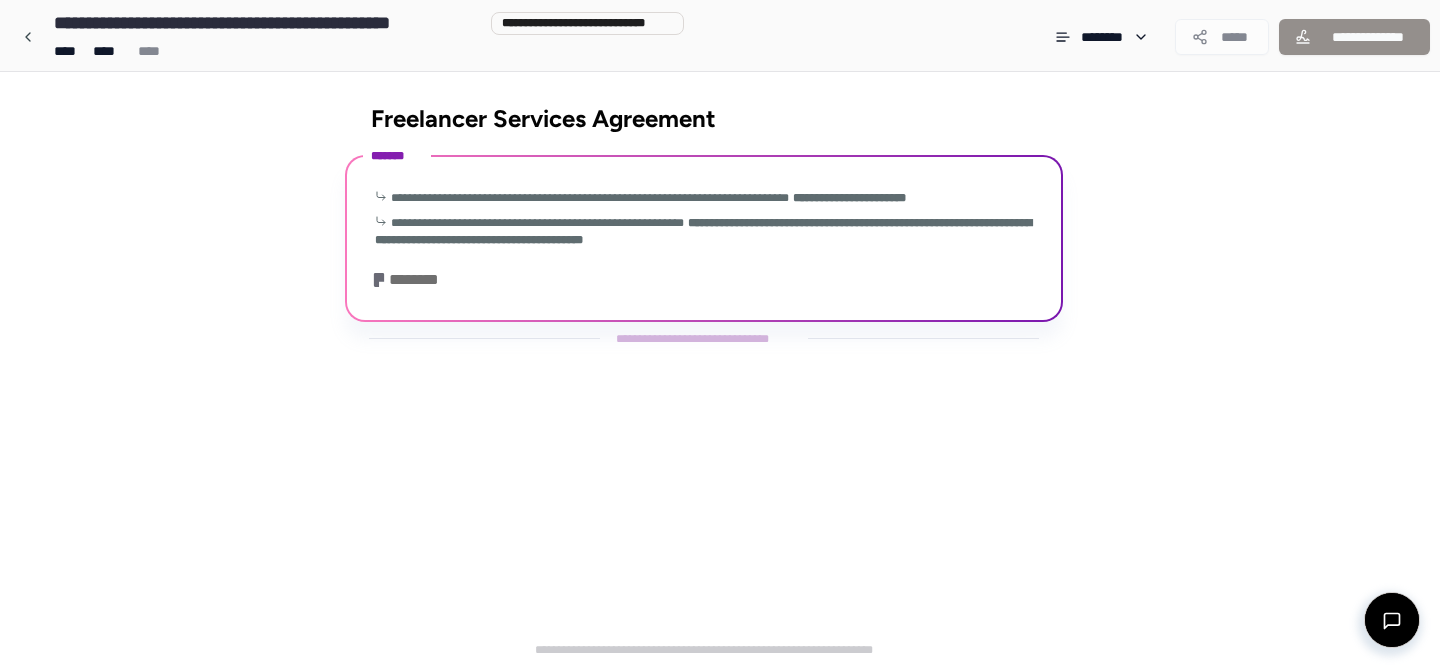 scroll, scrollTop: 0, scrollLeft: 0, axis: both 